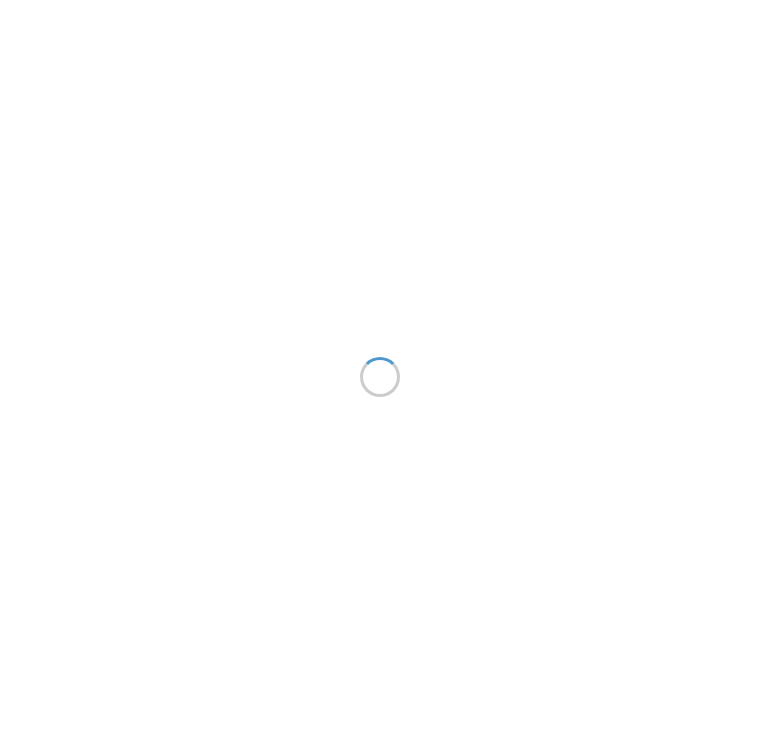 scroll, scrollTop: 0, scrollLeft: 0, axis: both 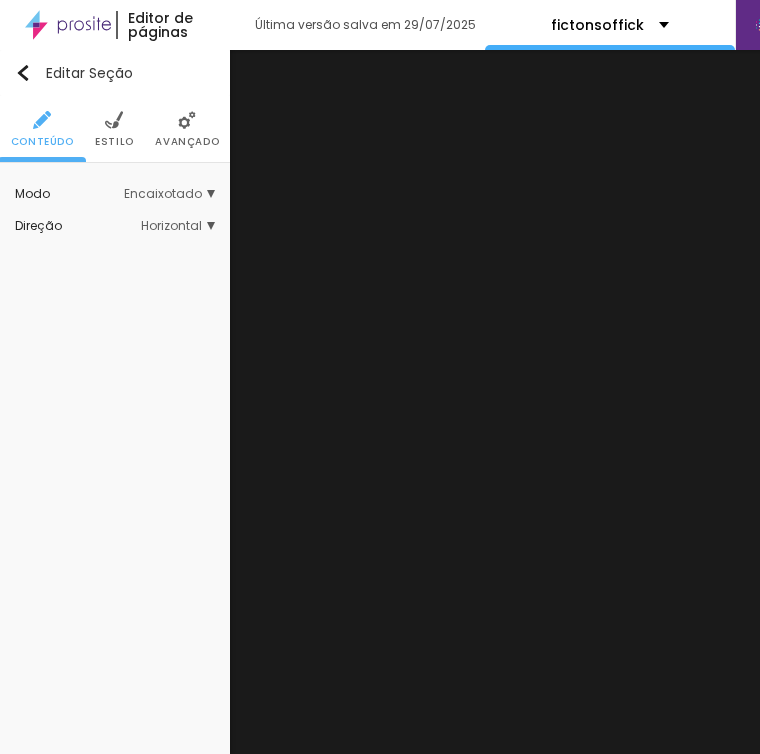 click on "Encaixotado" at bounding box center (169, 194) 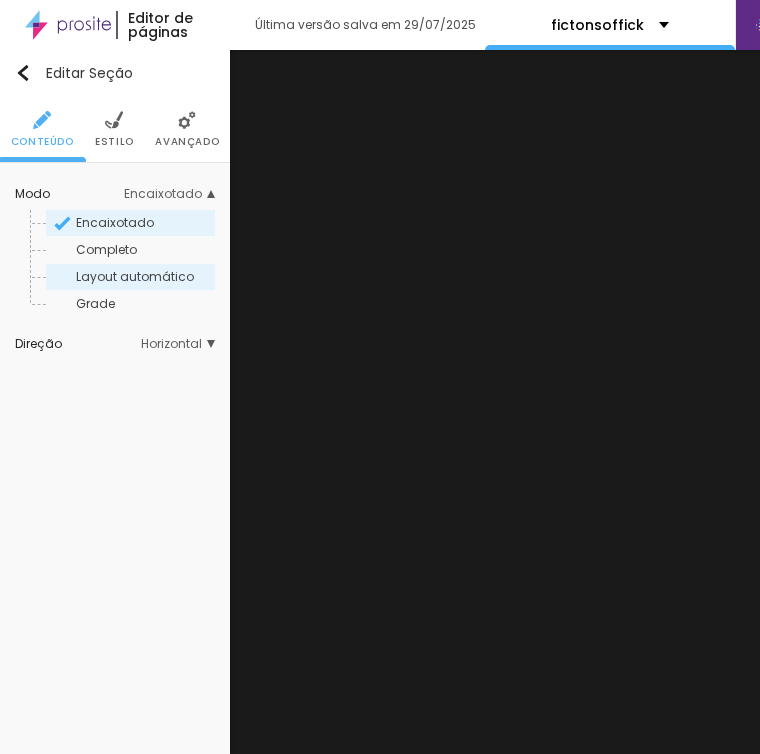 click on "Layout automático" at bounding box center (135, 276) 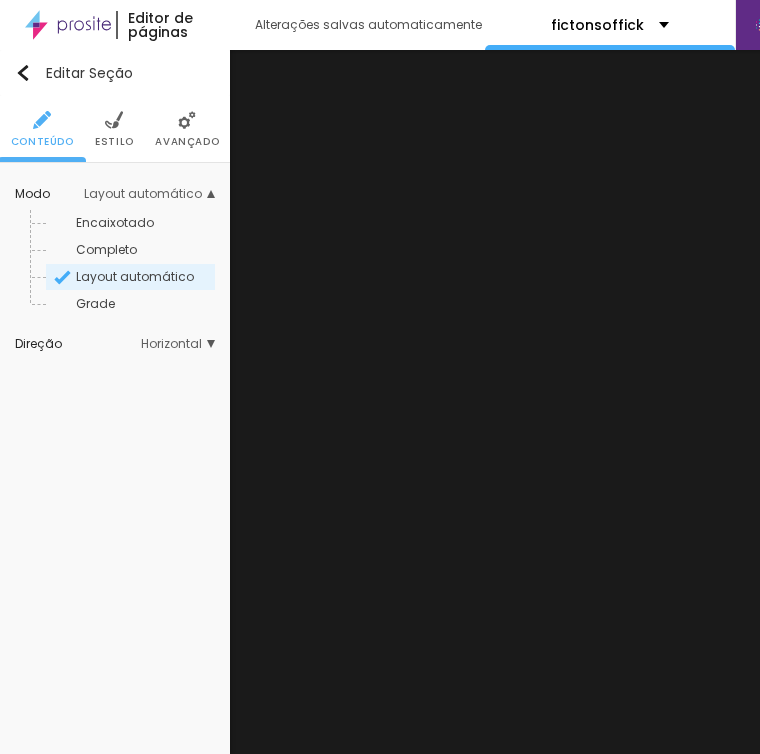 click on "Horizontal" at bounding box center (178, 344) 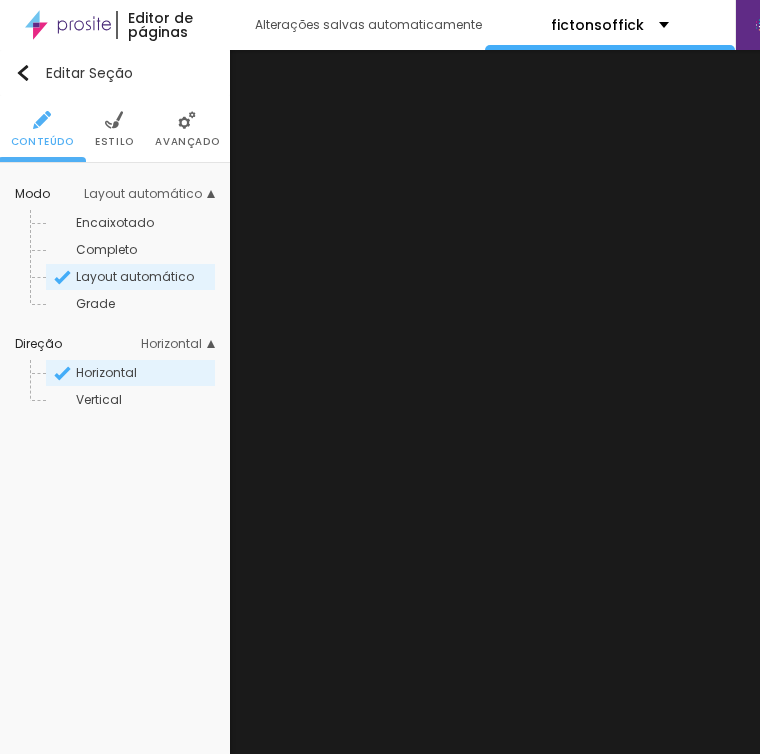 click on "Horizontal" at bounding box center (178, 344) 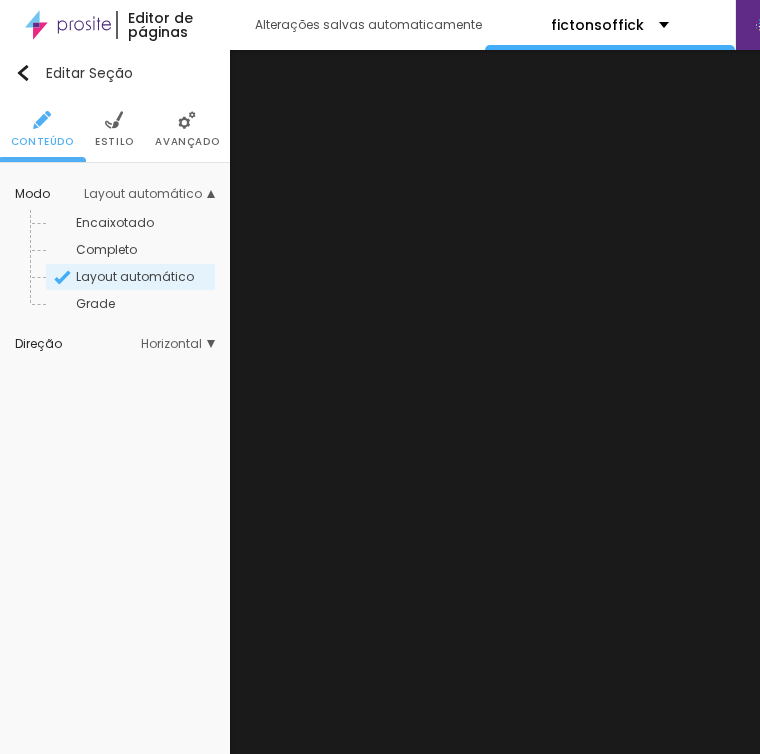 click on "Layout automático" at bounding box center (149, 194) 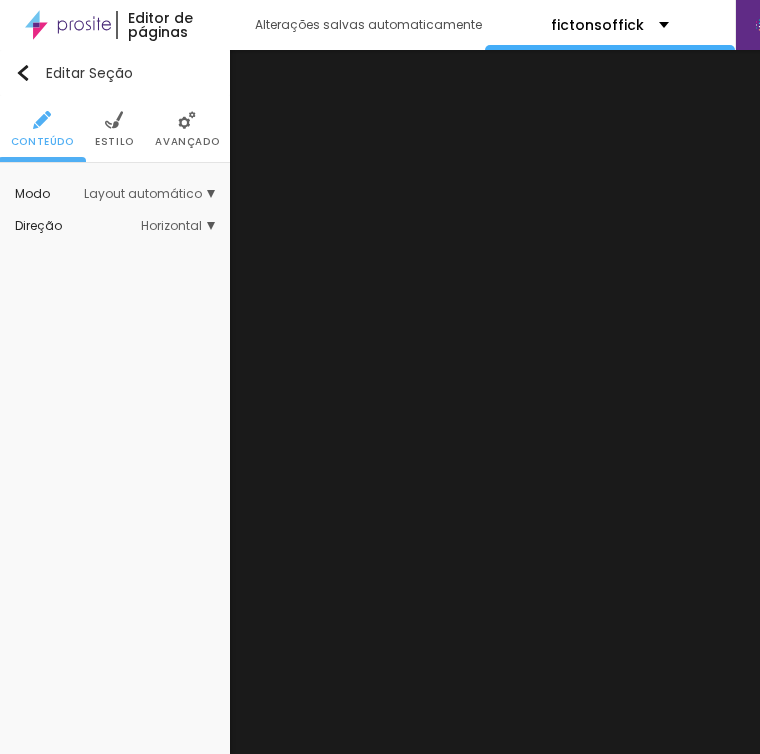 click on "Conteúdo" at bounding box center (42, 142) 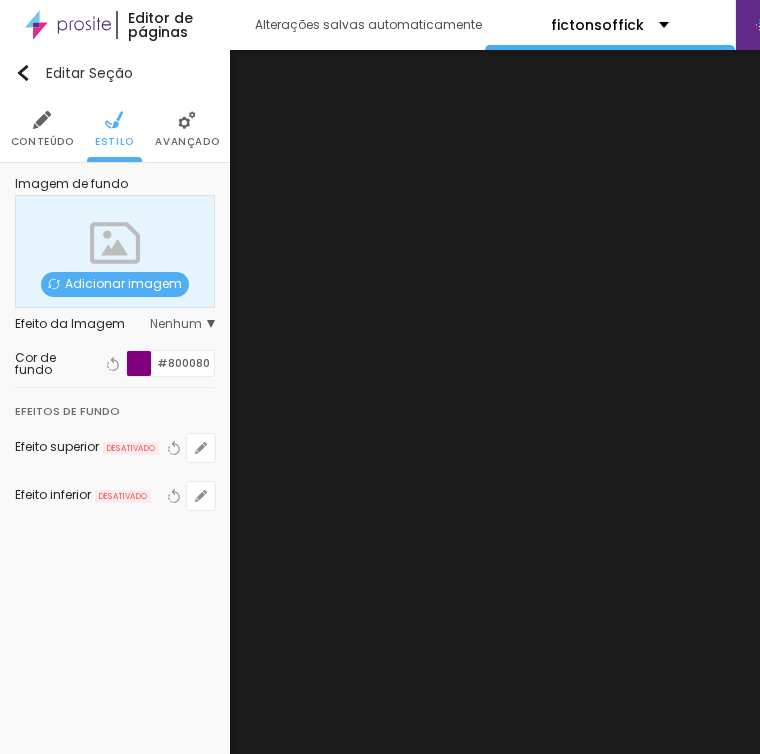 click on "Avançado" at bounding box center (187, 129) 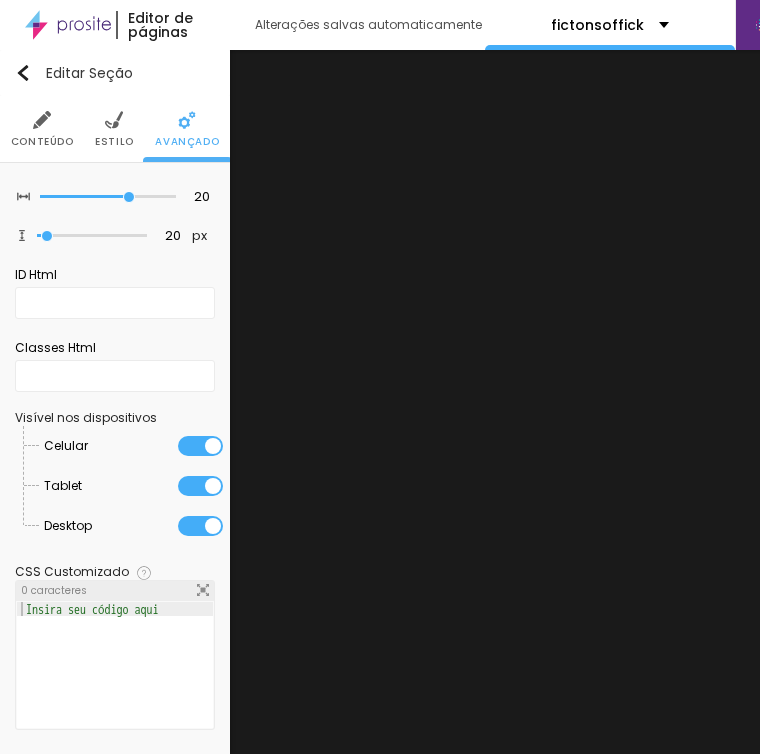 click on "Conteúdo" at bounding box center [42, 129] 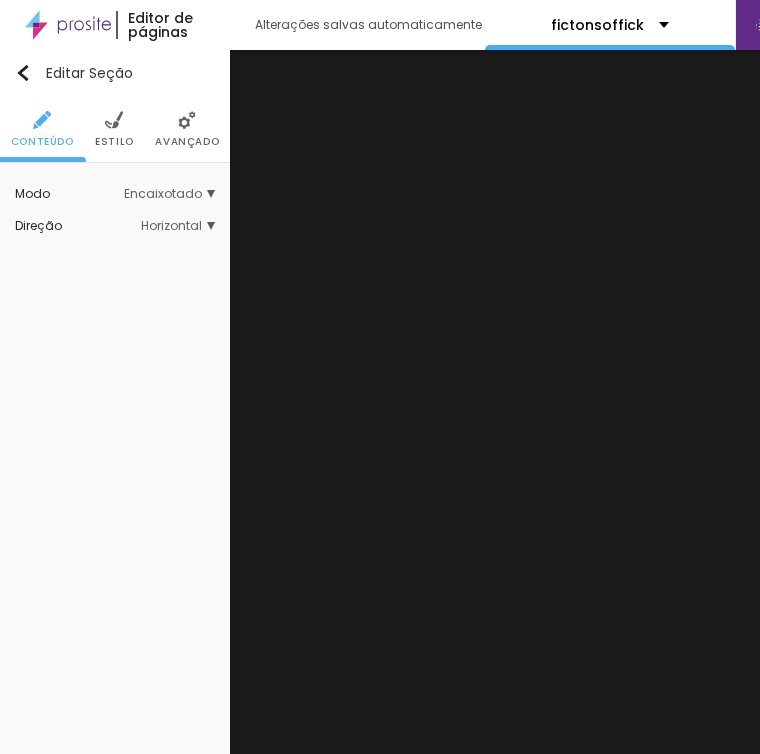 click on "Editar Seção Conteúdo Estilo Avançado Modo Encaixotado Encaixotado Completo Layout automático Grade Direção Horizontal Horizontal Vertical" at bounding box center [115, 402] 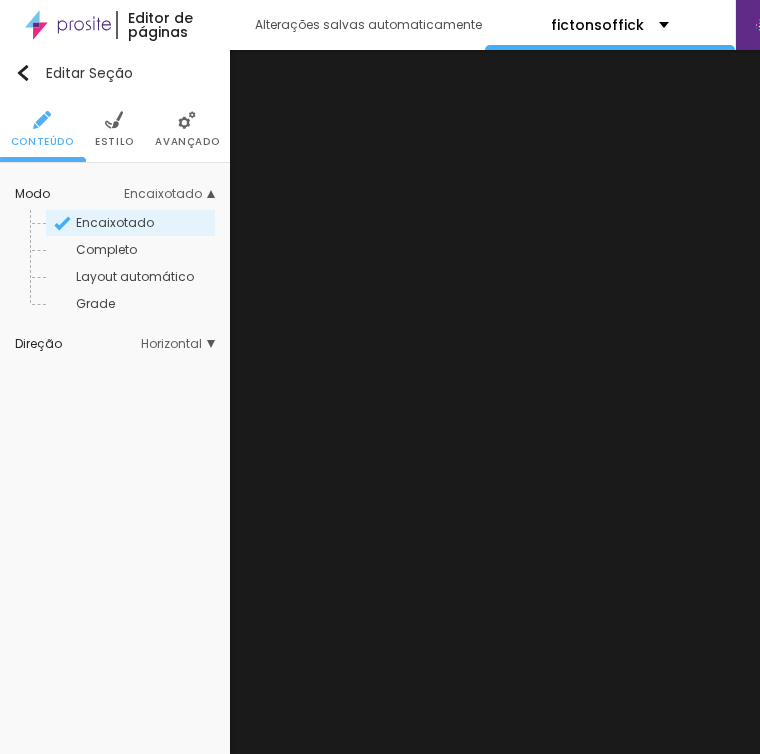 click on "Encaixotado" at bounding box center [115, 222] 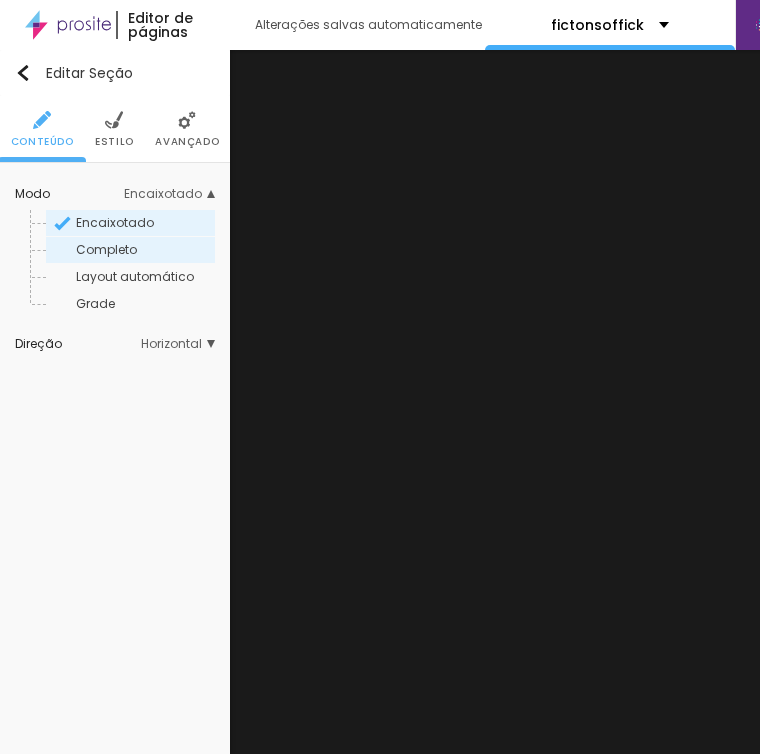 click on "Completo" at bounding box center [144, 250] 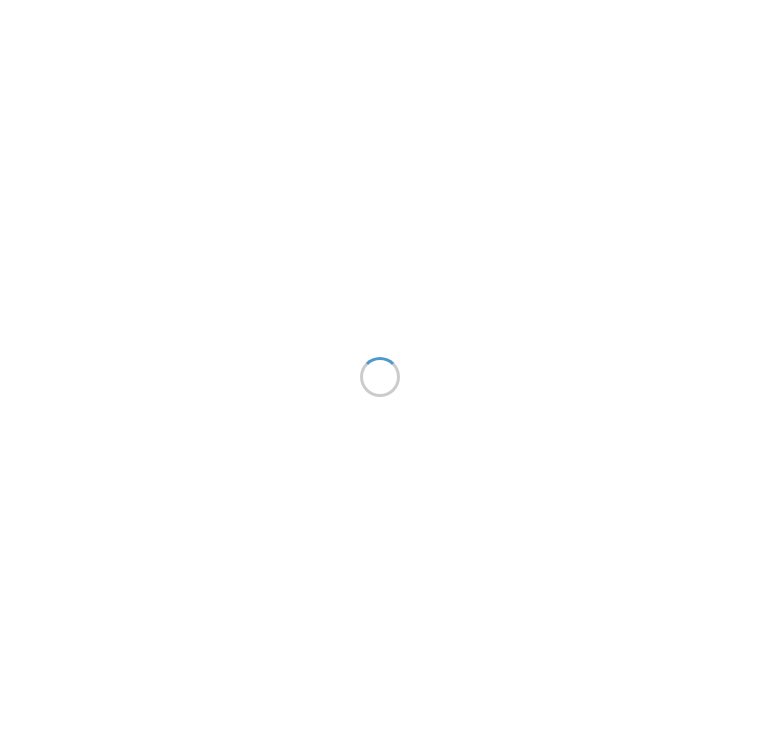 scroll, scrollTop: 0, scrollLeft: 0, axis: both 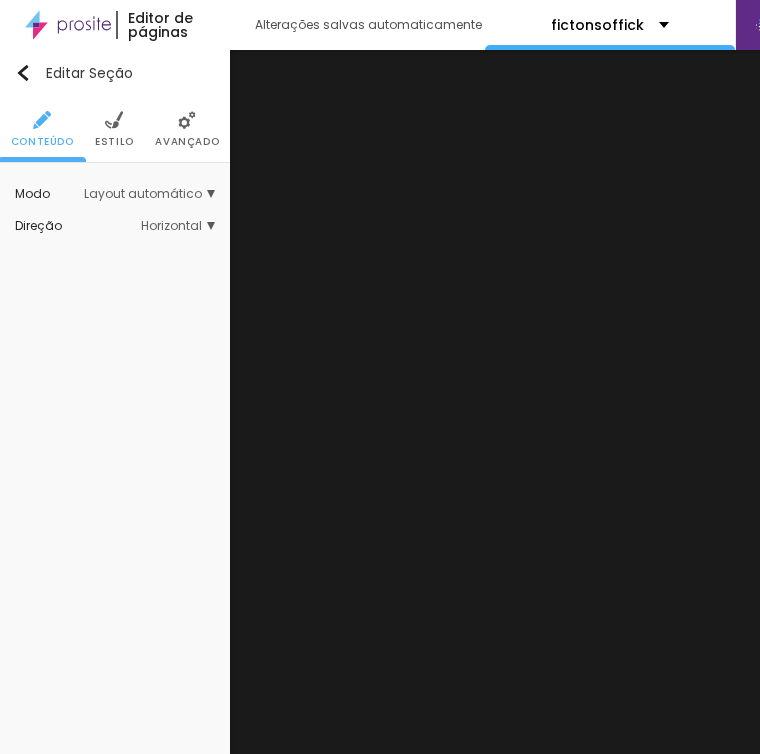 click on "Layout automático" at bounding box center [149, 194] 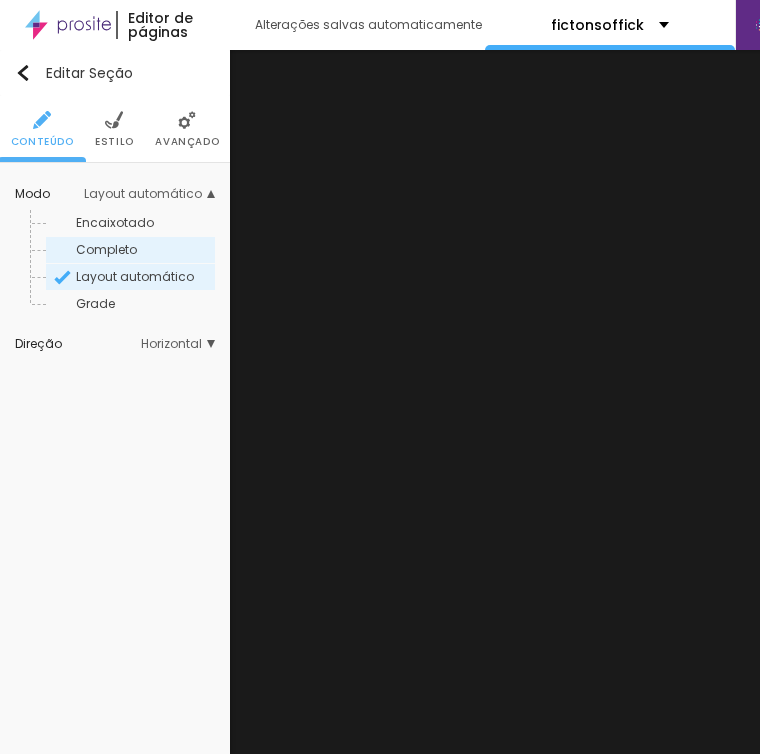 click on "Completo" at bounding box center (106, 249) 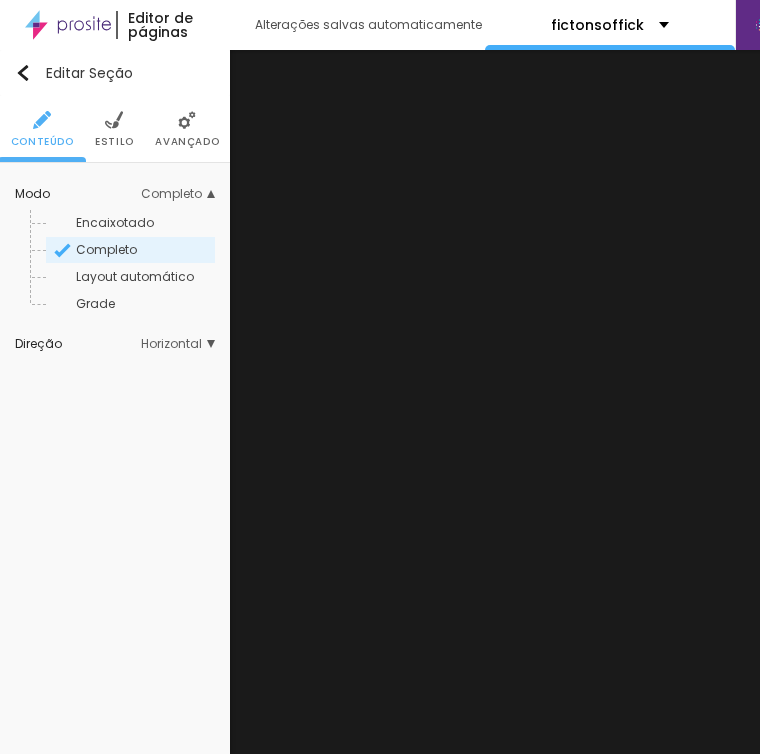 click on "Editar Seção Conteúdo Estilo Avançado Modo Completo Encaixotado Completo Layout automático Grade Direção Horizontal Horizontal Vertical" at bounding box center [115, 402] 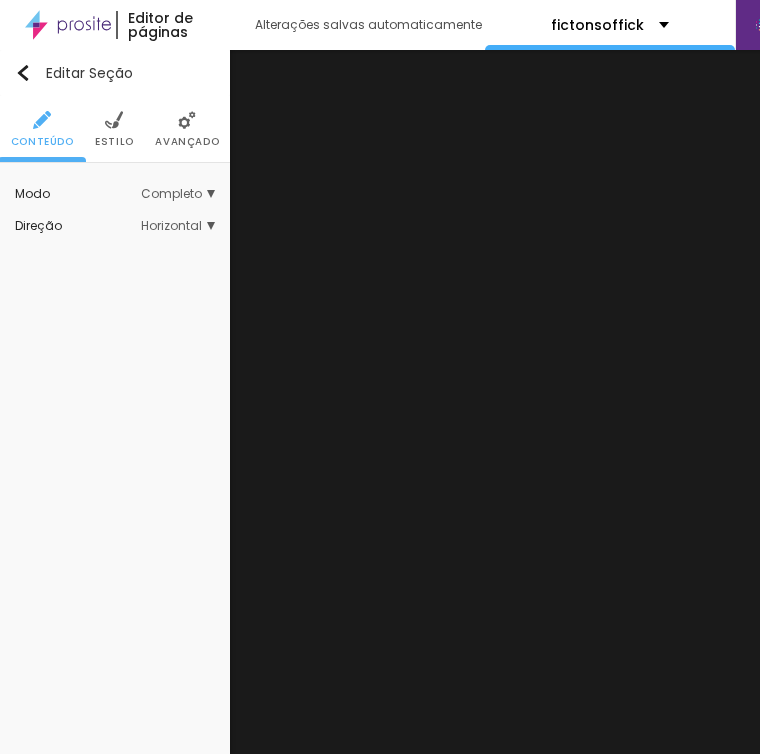 click on "Completo" at bounding box center (178, 194) 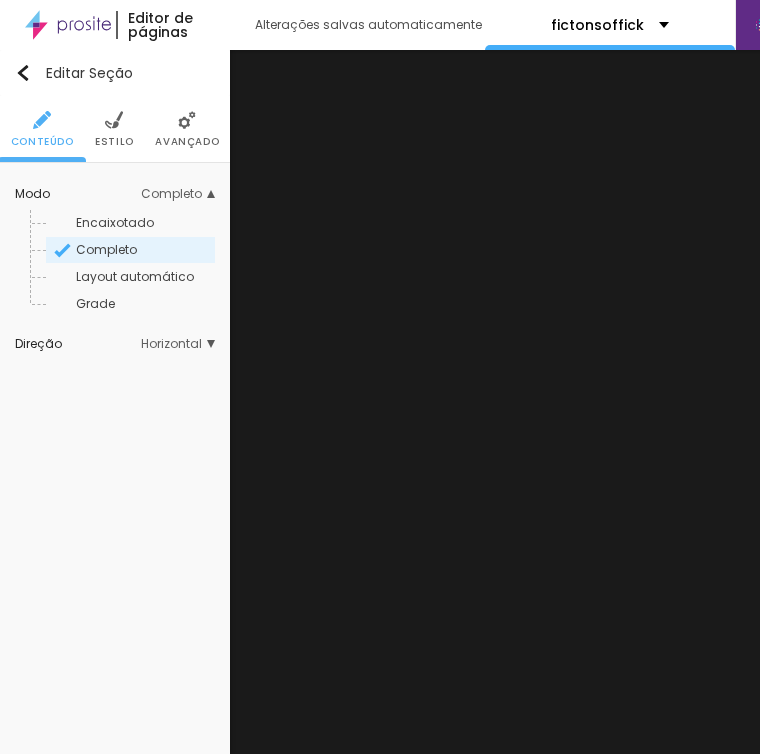 click on "Editar Seção Conteúdo Estilo Avançado Modo Completo Encaixotado Completo Layout automático Grade Direção Horizontal Horizontal Vertical" at bounding box center (115, 402) 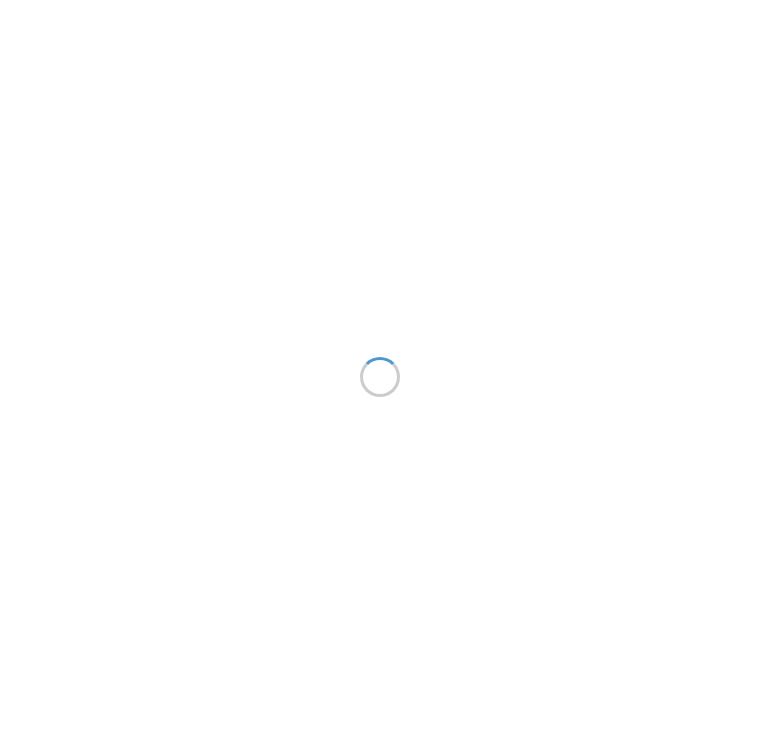 scroll, scrollTop: 0, scrollLeft: 0, axis: both 